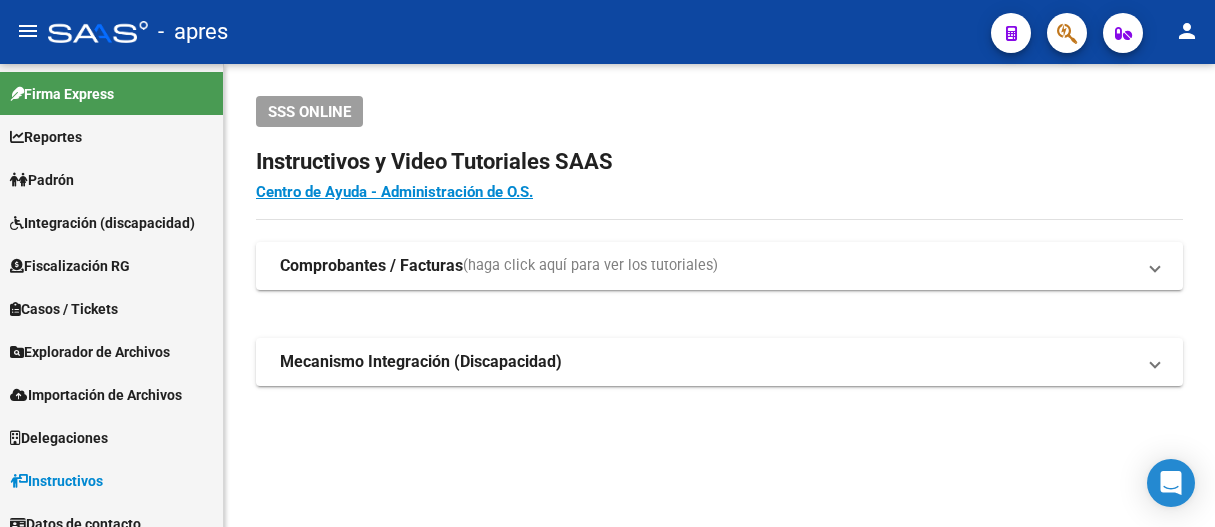 scroll, scrollTop: 0, scrollLeft: 0, axis: both 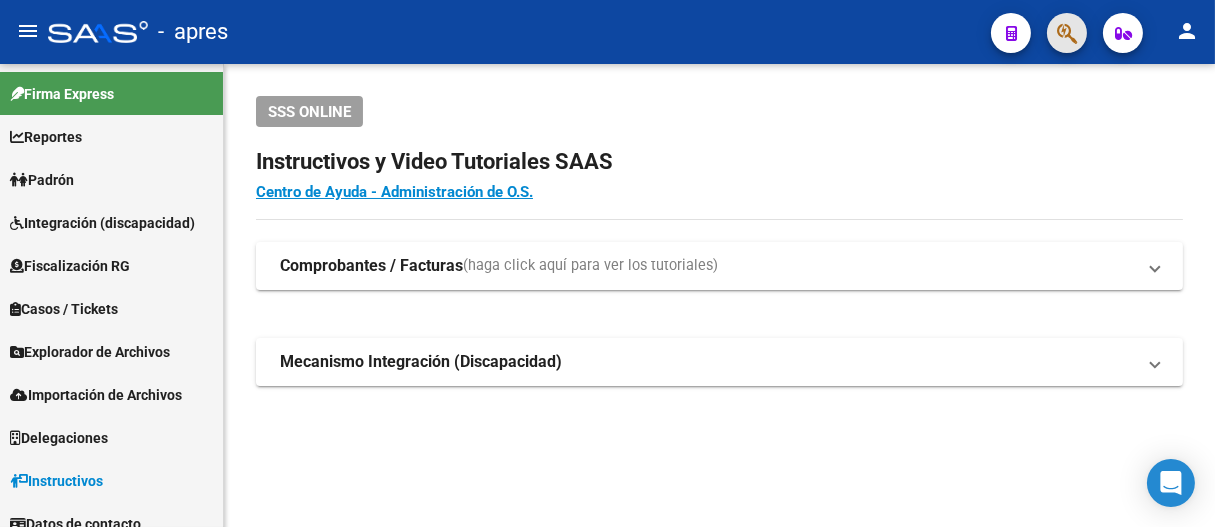 click 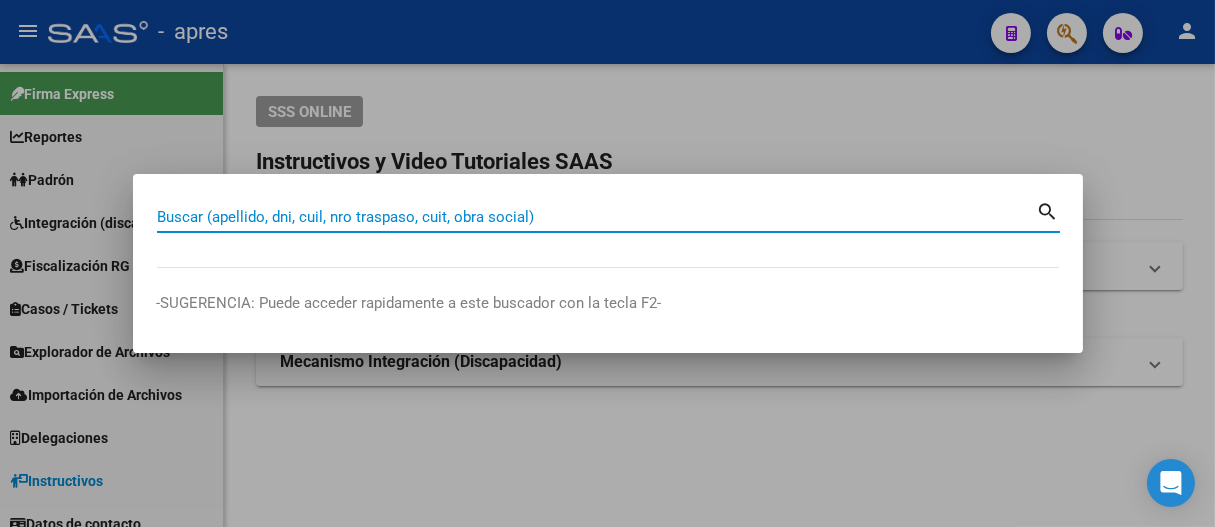 paste on "[CUIL]" 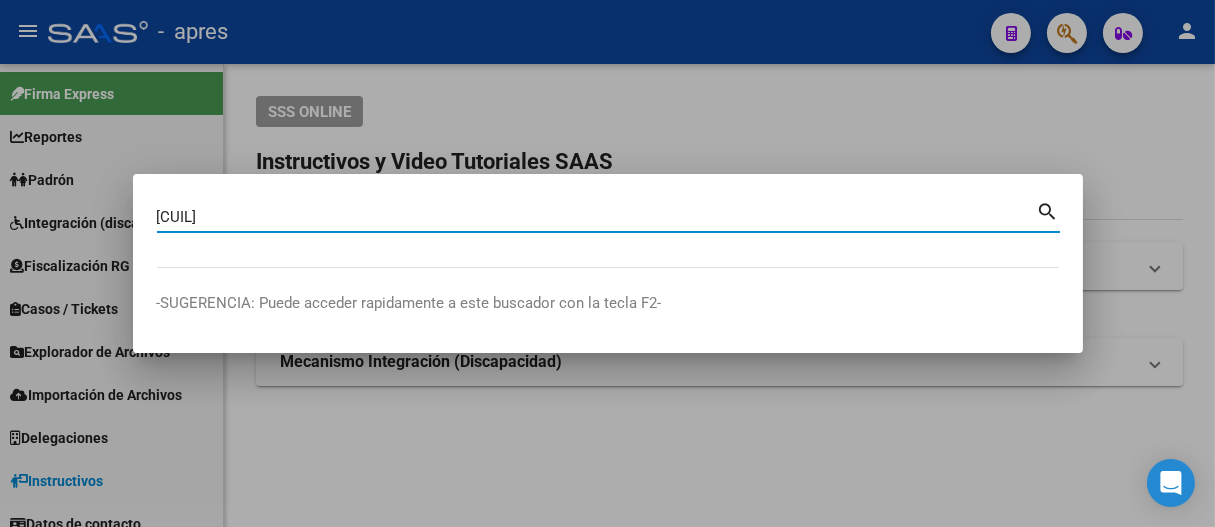 type on "[CUIL]" 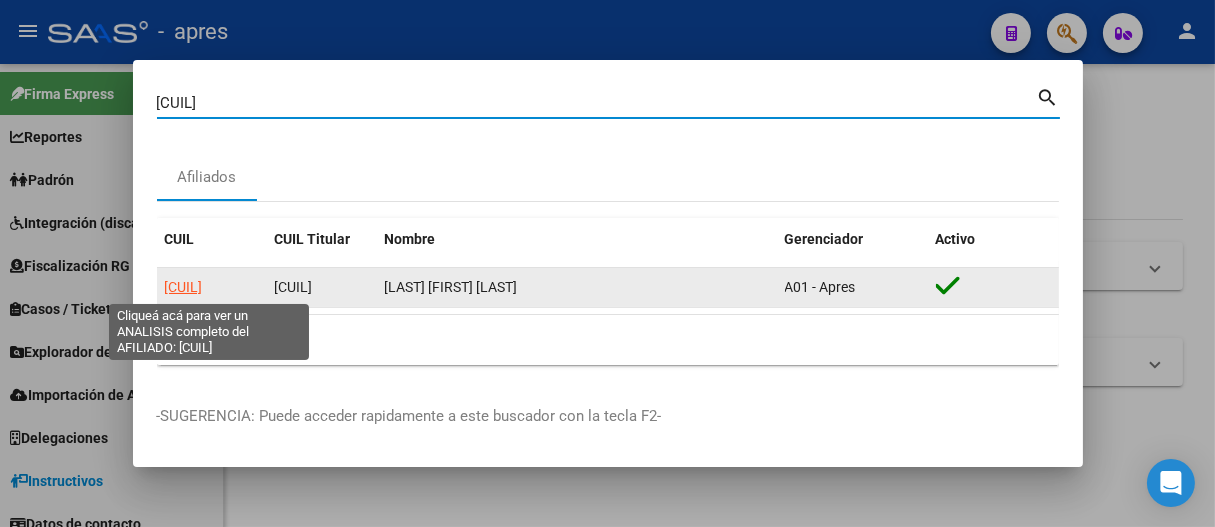 click on "[CUIL]" 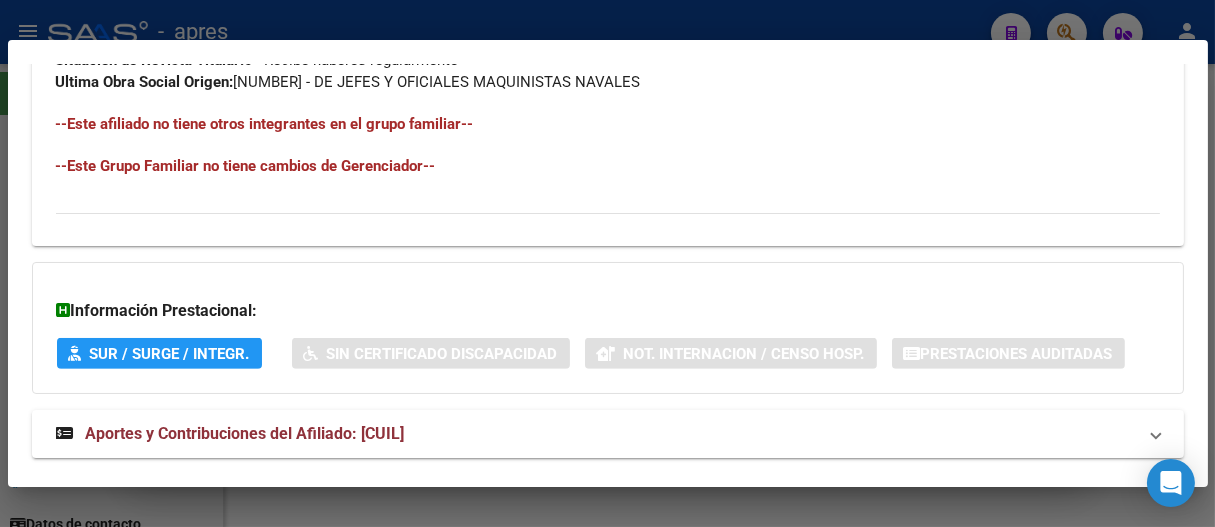 scroll, scrollTop: 1258, scrollLeft: 0, axis: vertical 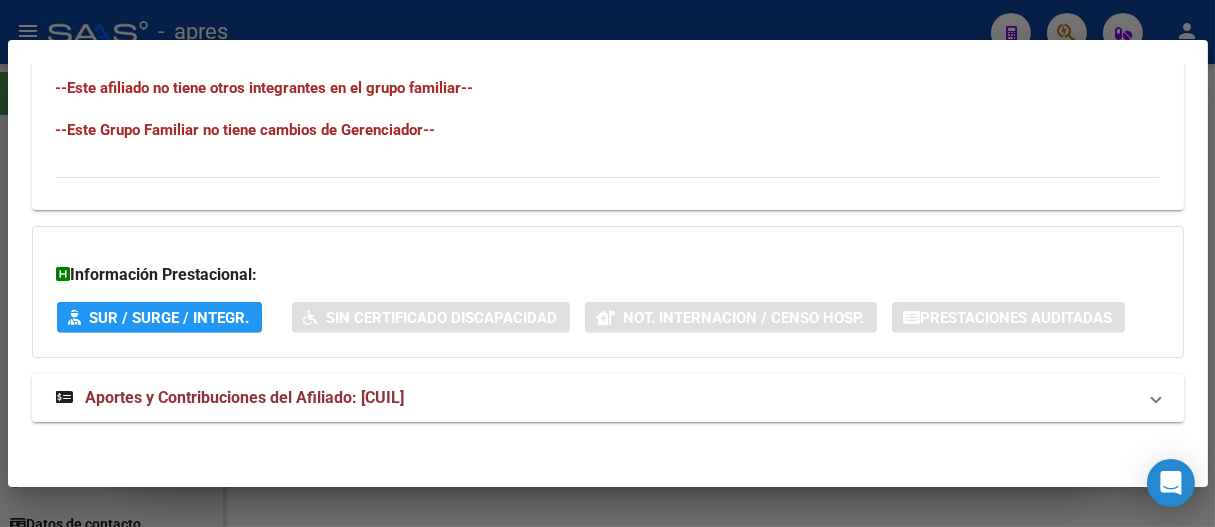 click on "Aportes y Contribuciones del Afiliado: [CUIL]" at bounding box center [245, 397] 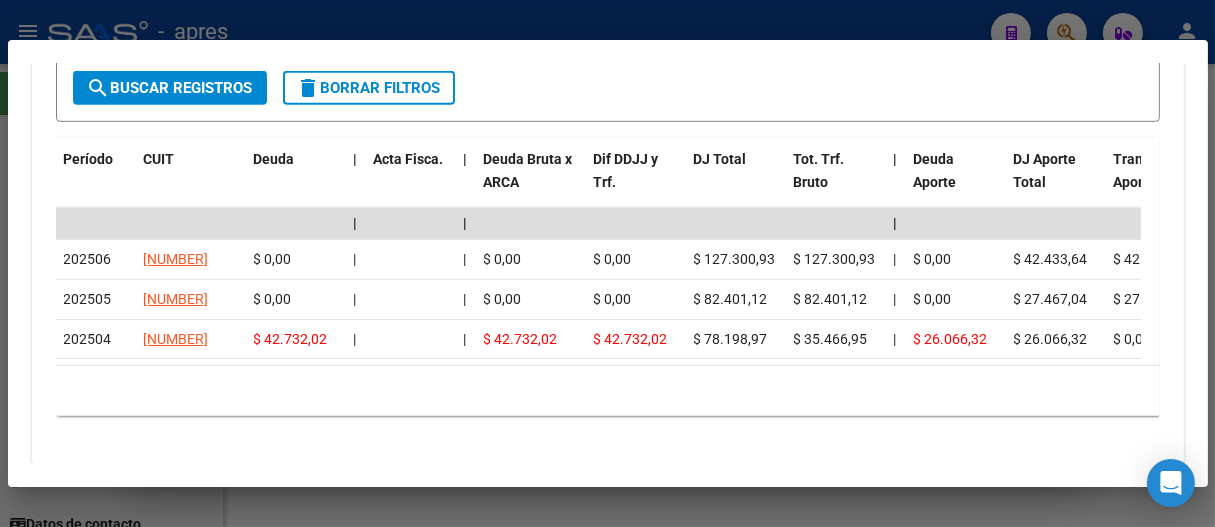 scroll, scrollTop: 1950, scrollLeft: 0, axis: vertical 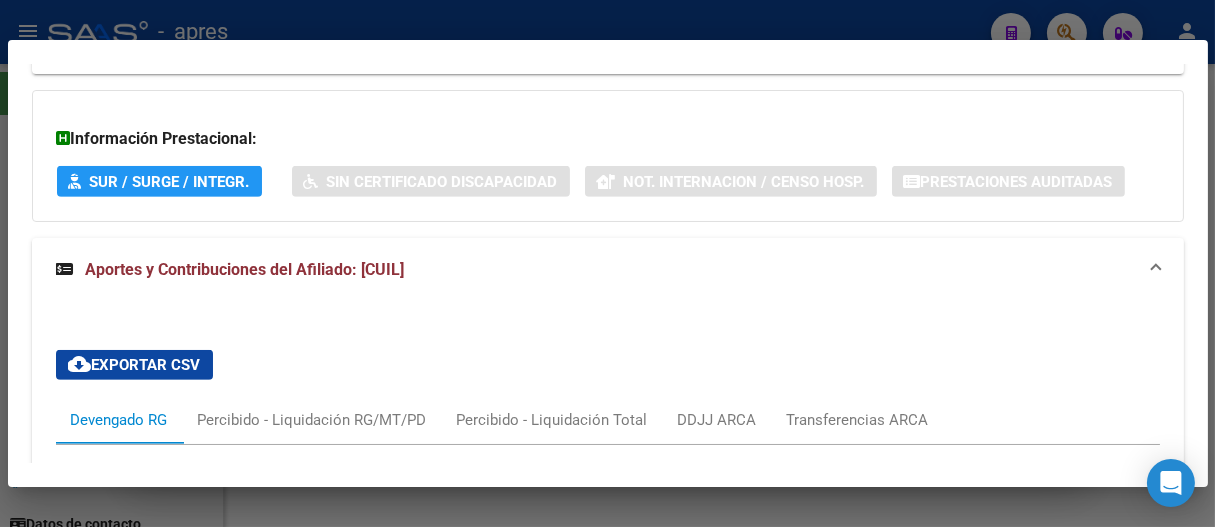 click at bounding box center [607, 263] 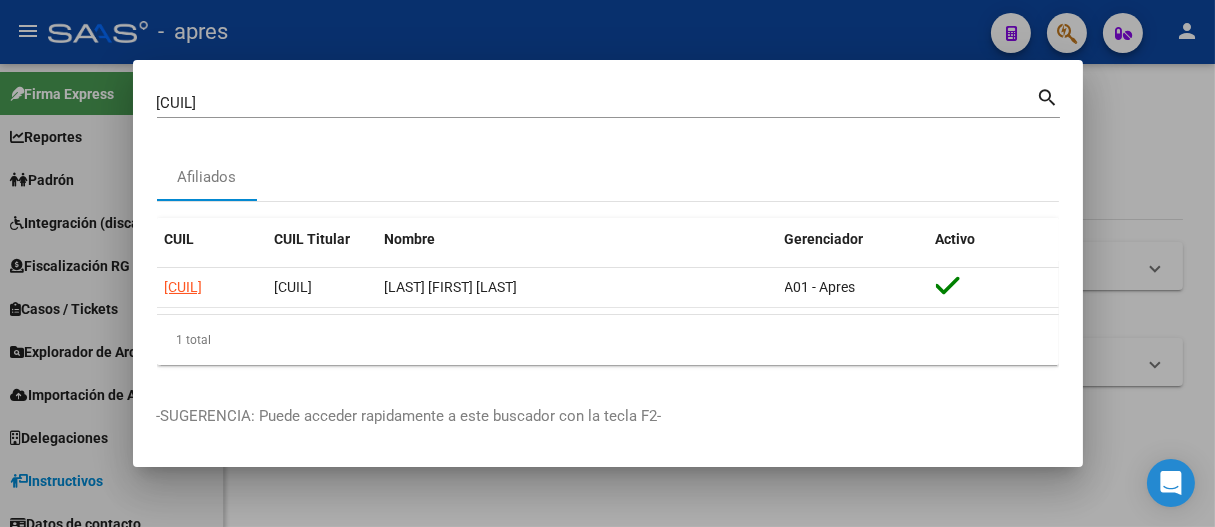click at bounding box center [607, 263] 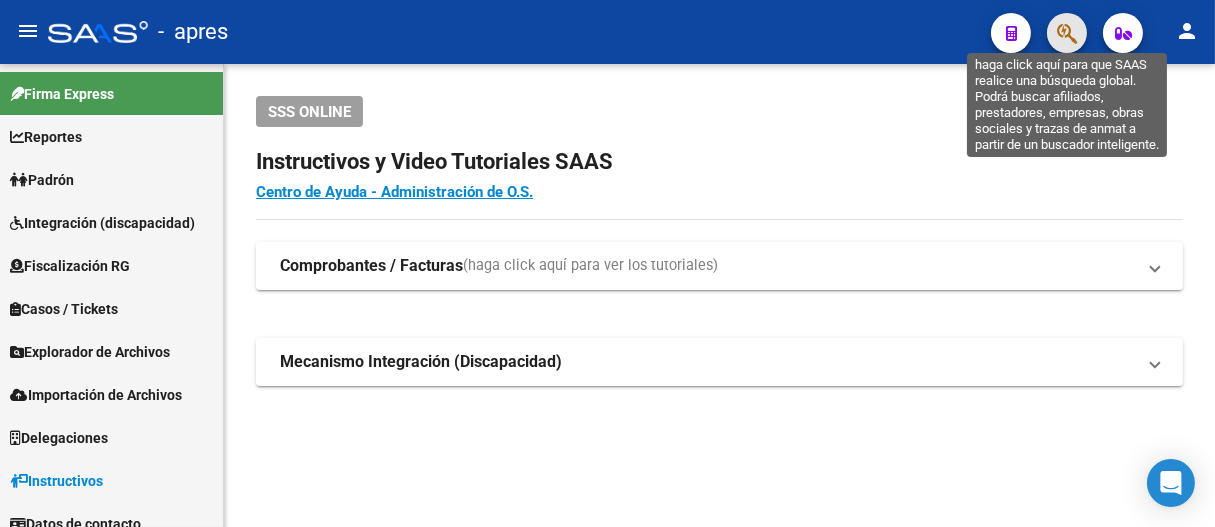 click 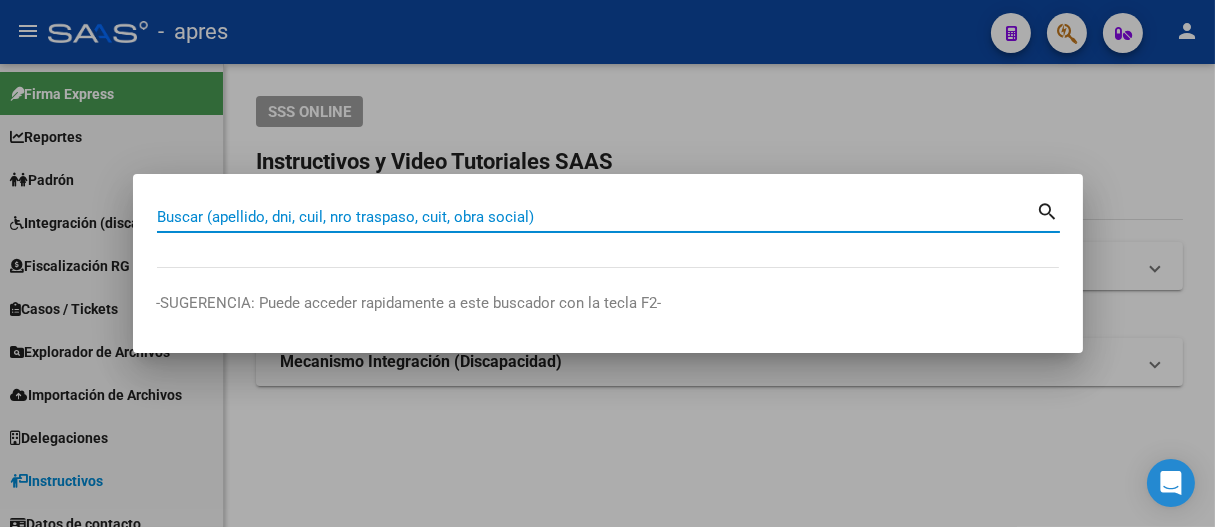 paste on "[CUIL]" 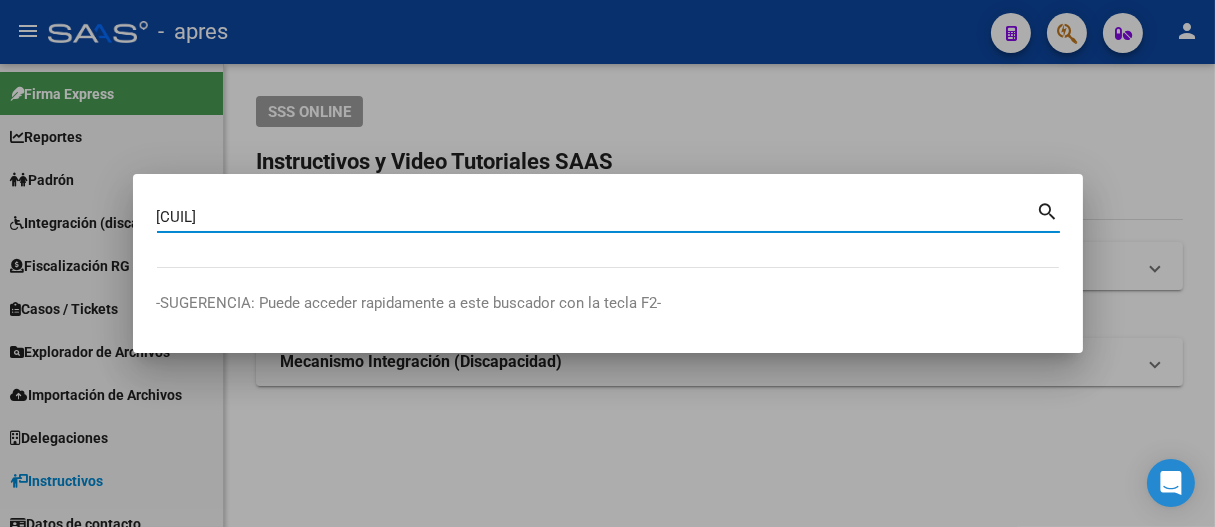 click on "[CUIL]" at bounding box center (597, 217) 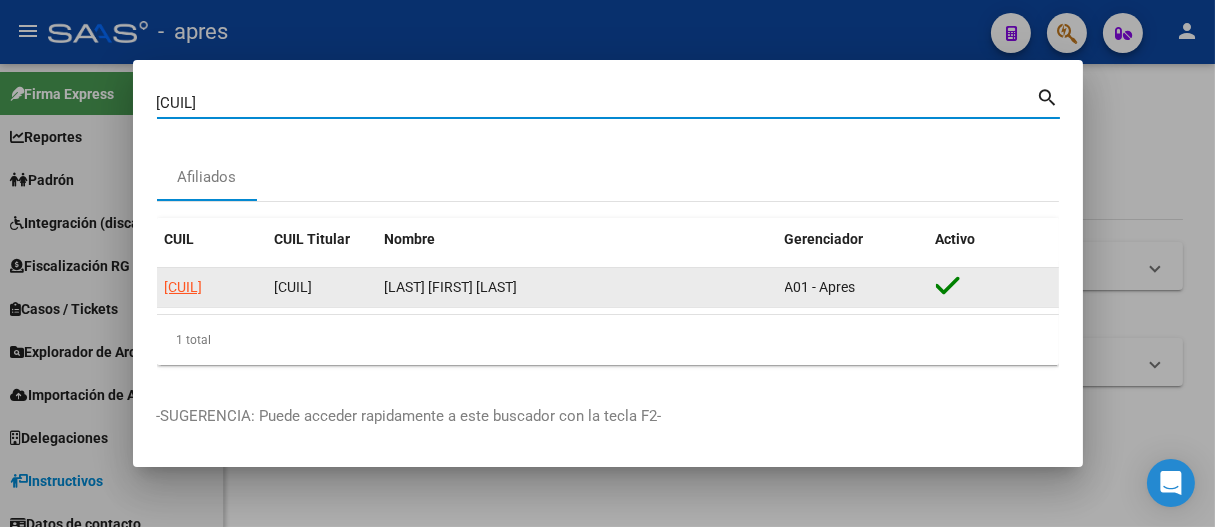 click on "[CUIL]" 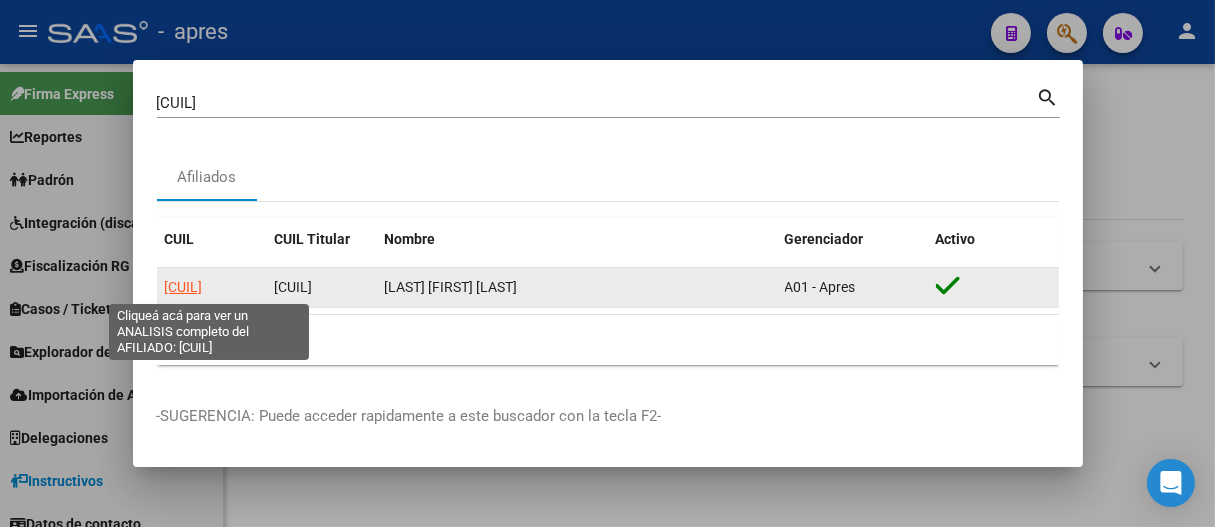 click on "[CUIL]" 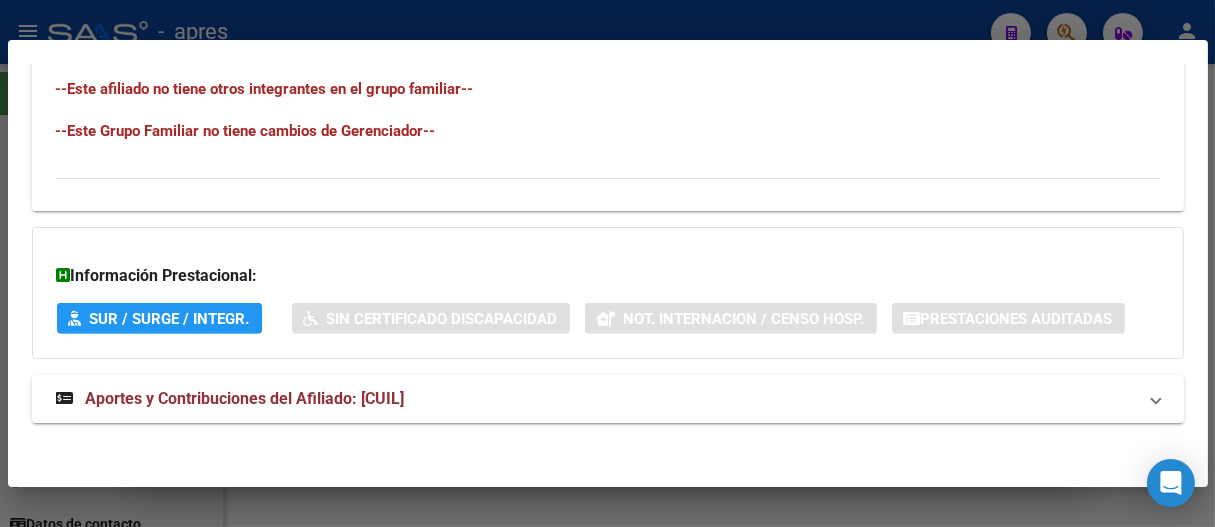 scroll, scrollTop: 1258, scrollLeft: 0, axis: vertical 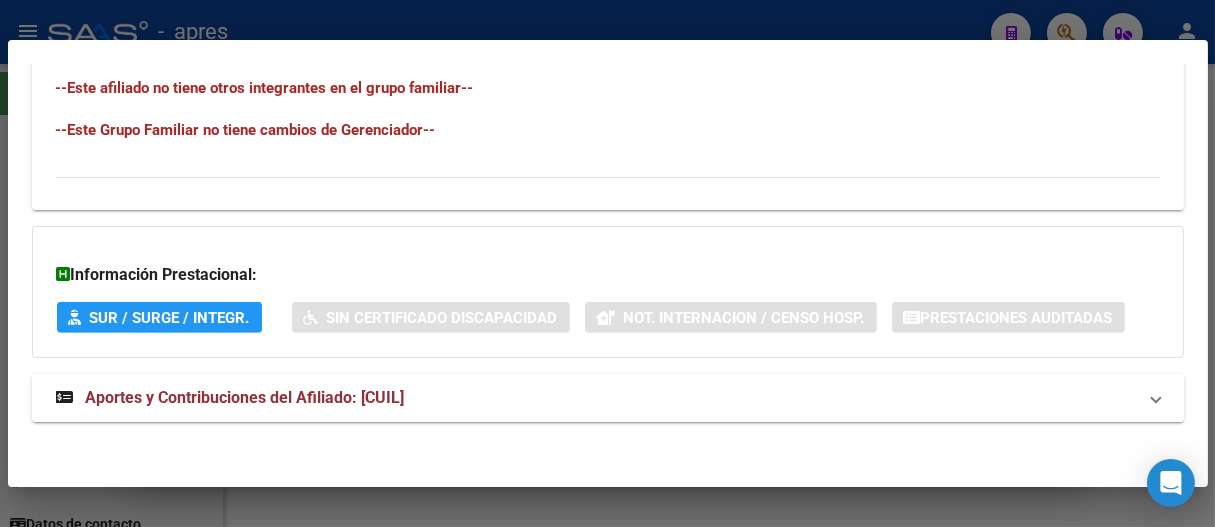 click on "Aportes y Contribuciones del Afiliado: [CUIL]" at bounding box center (245, 397) 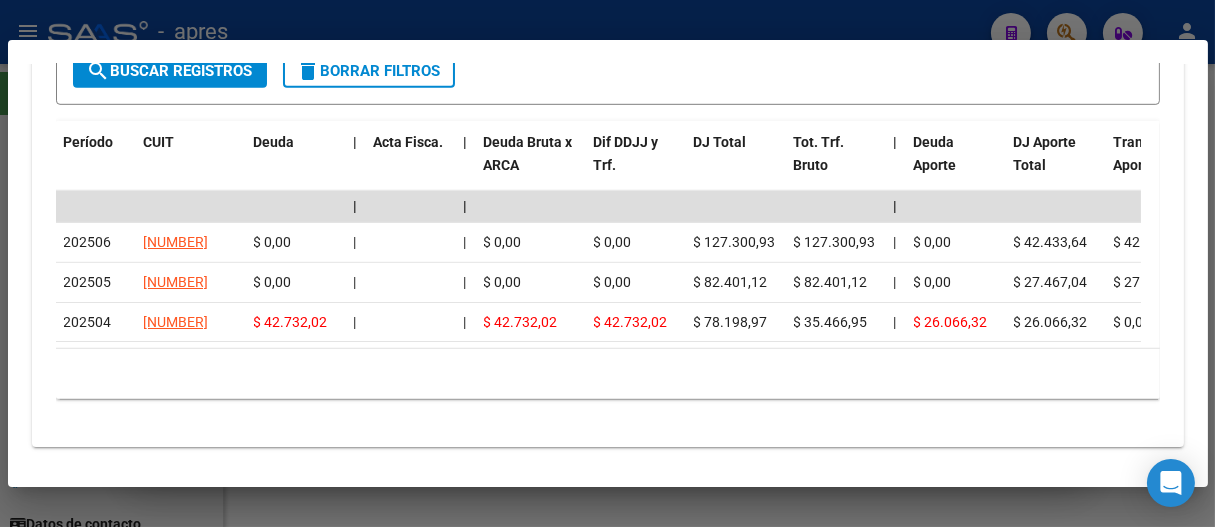 scroll, scrollTop: 1950, scrollLeft: 0, axis: vertical 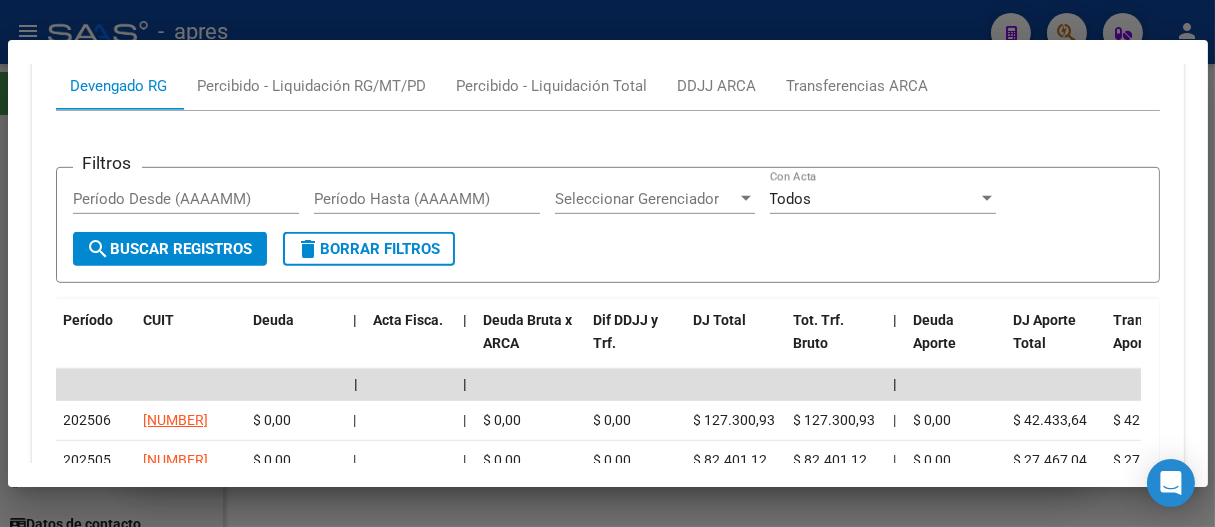 drag, startPoint x: 940, startPoint y: 23, endPoint x: 822, endPoint y: 2, distance: 119.85408 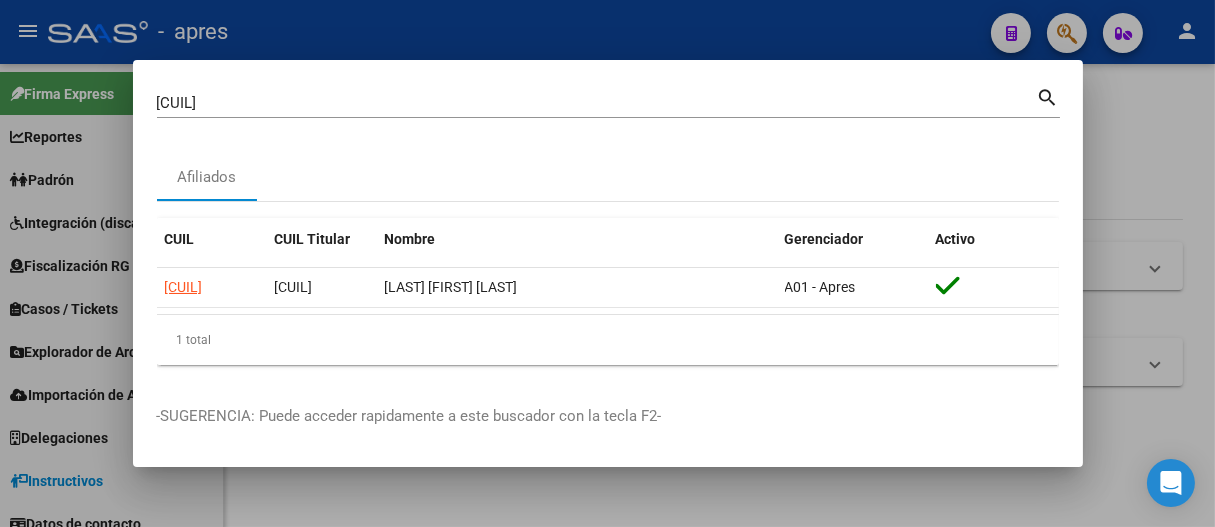 drag, startPoint x: 422, startPoint y: 24, endPoint x: 423, endPoint y: 1, distance: 23.021729 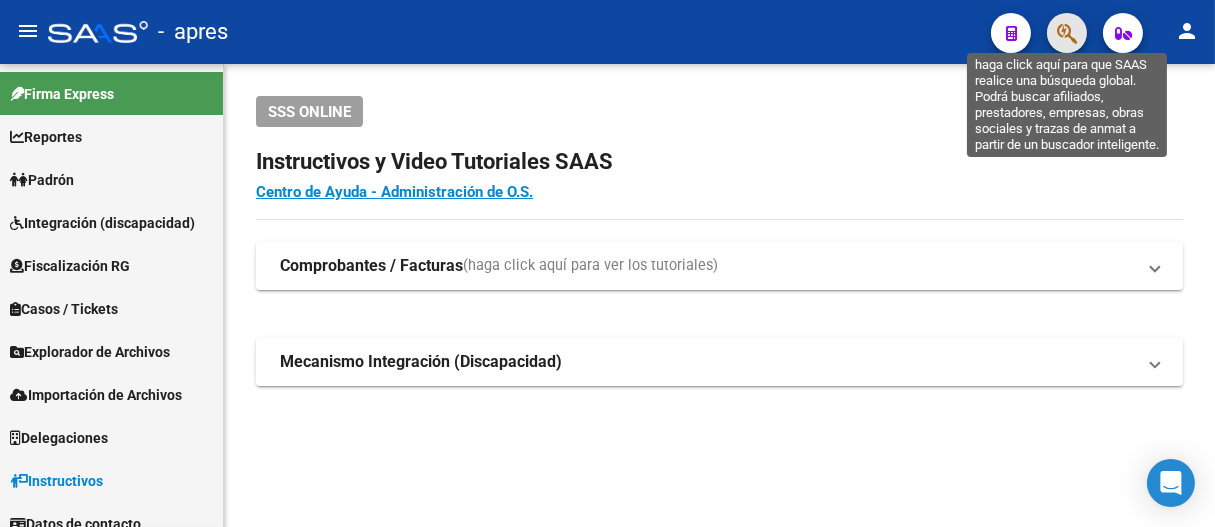 click 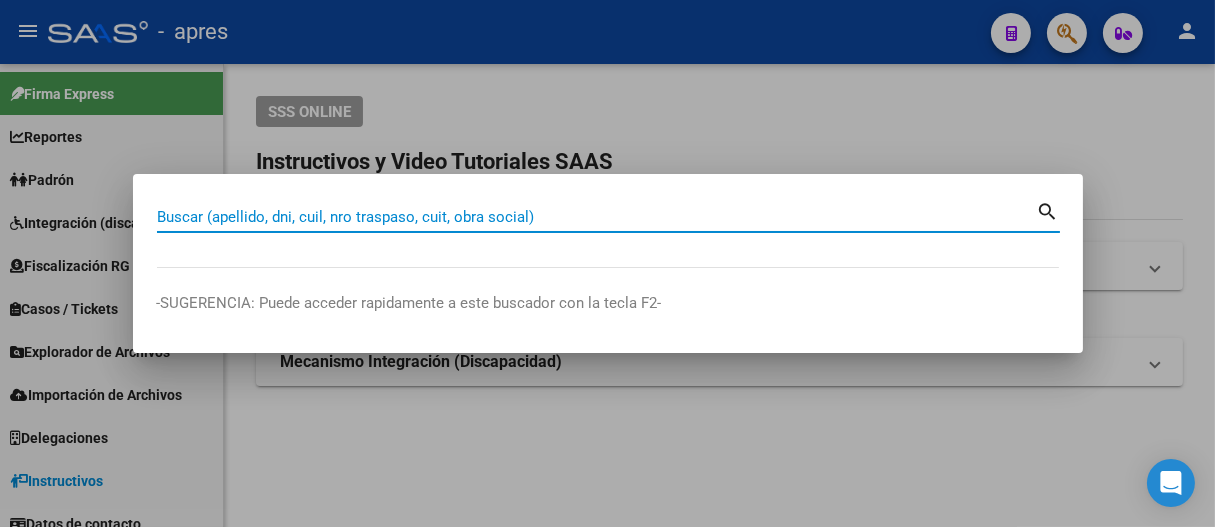 paste on "[CUIL]" 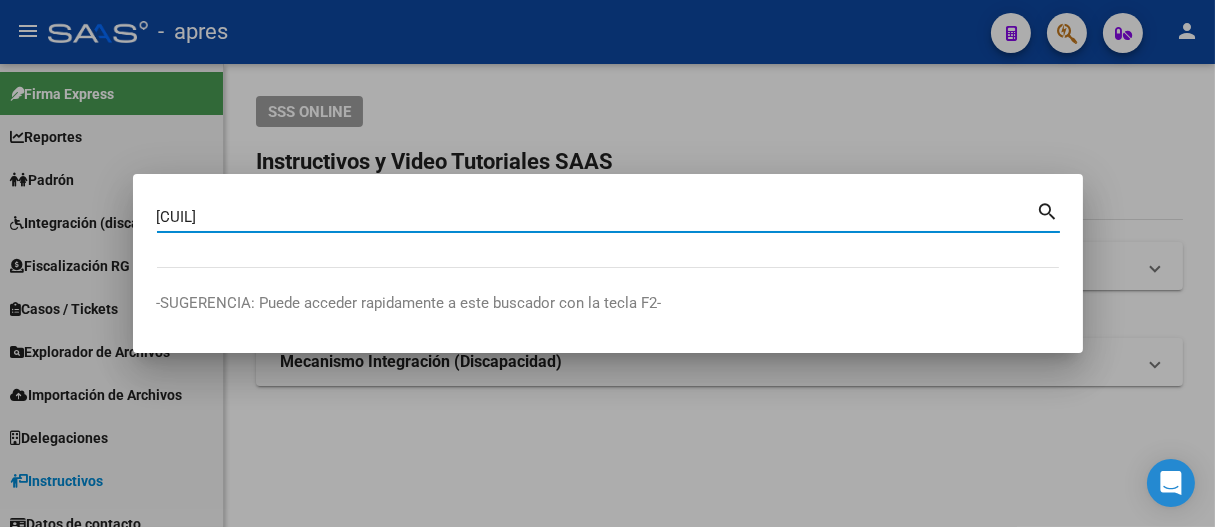 type on "[CUIL]" 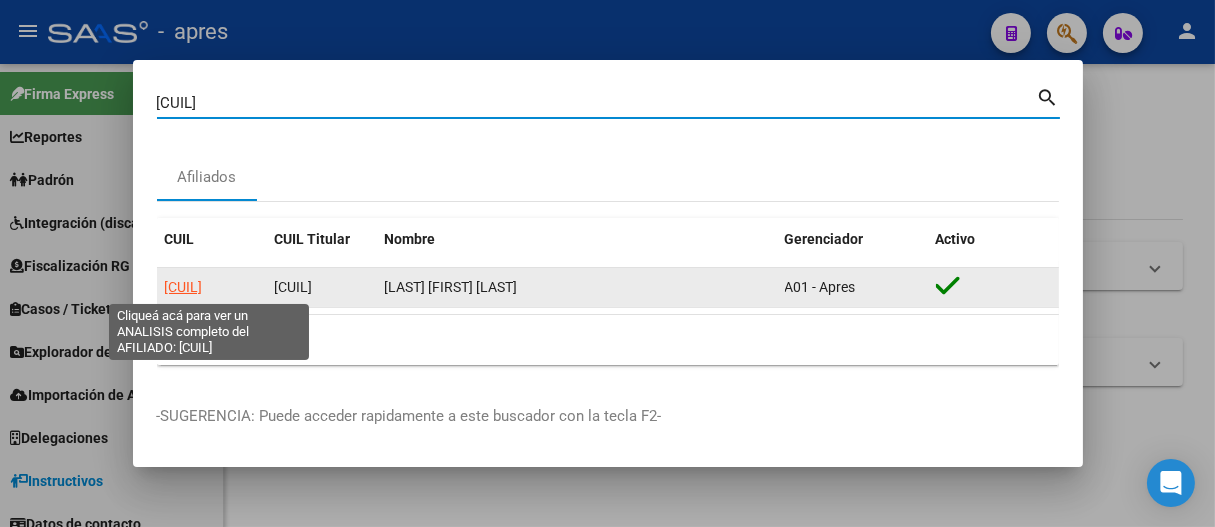 click on "[CUIL]" 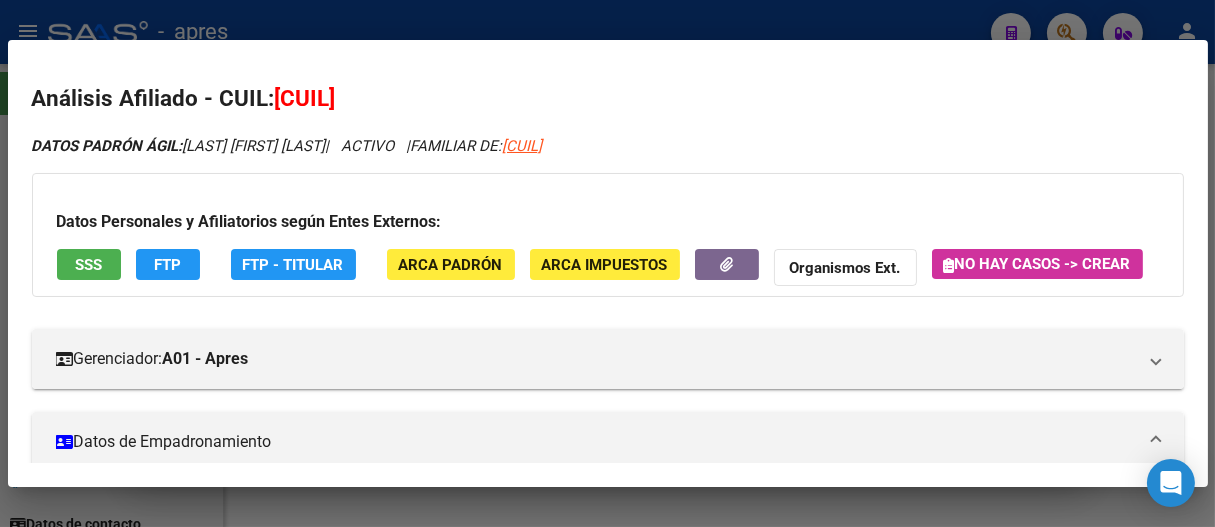 click on "SSS" at bounding box center [89, 264] 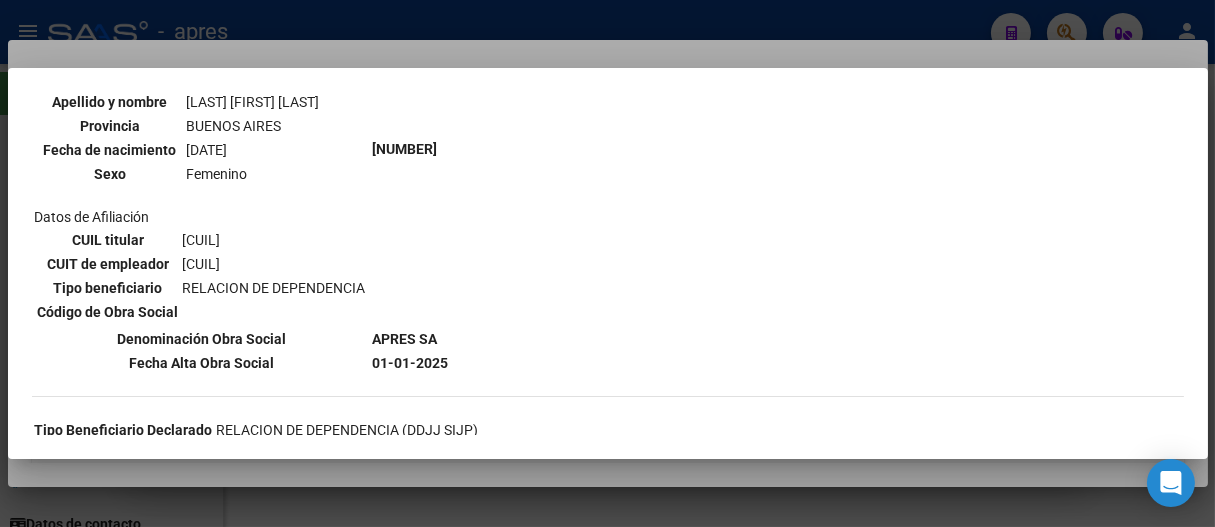 scroll, scrollTop: 111, scrollLeft: 0, axis: vertical 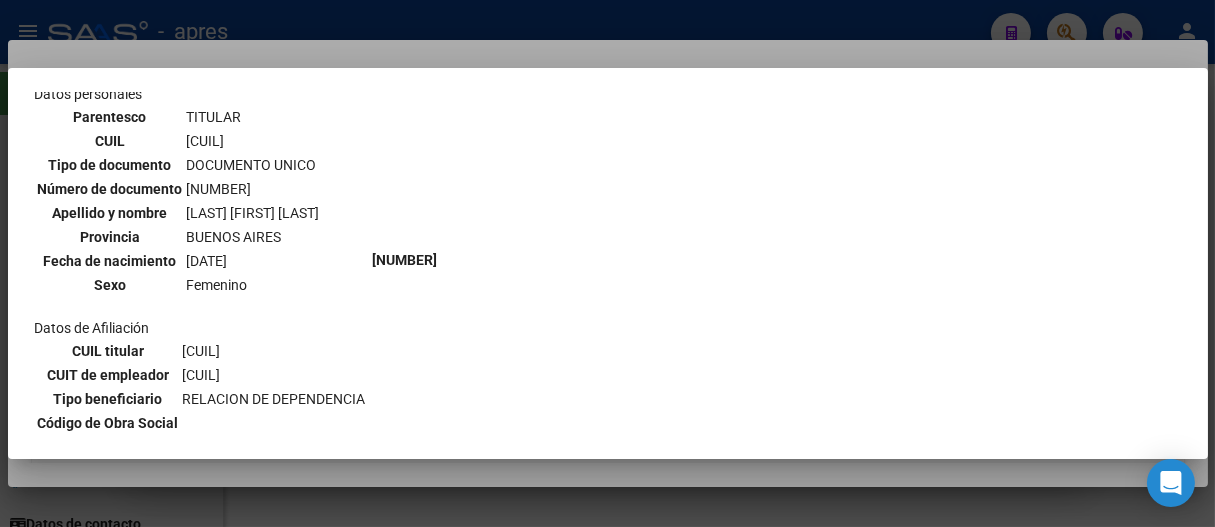drag, startPoint x: 187, startPoint y: 134, endPoint x: 317, endPoint y: 142, distance: 130.24593 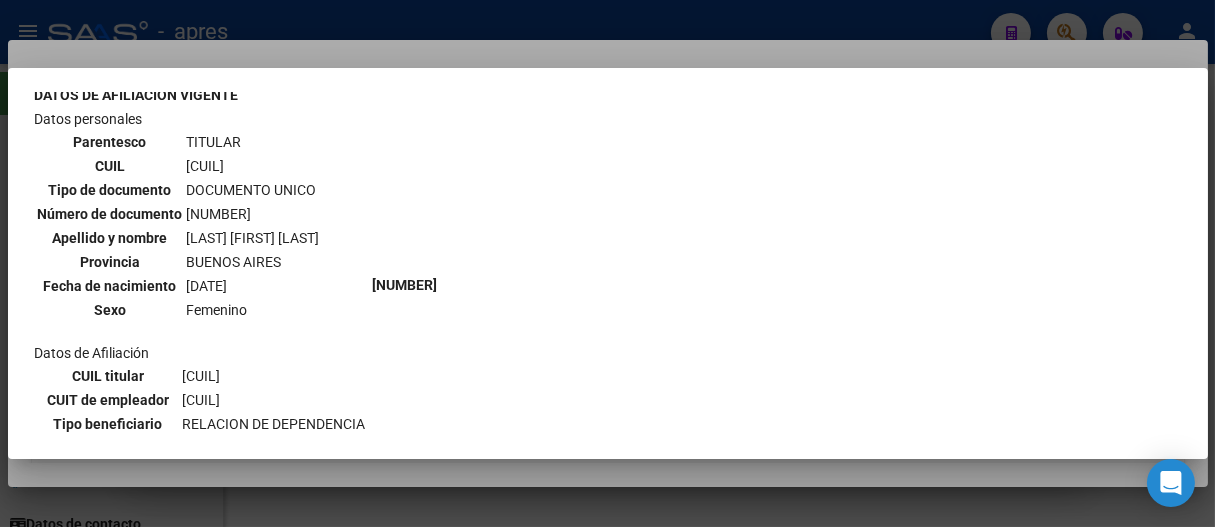 scroll, scrollTop: 0, scrollLeft: 0, axis: both 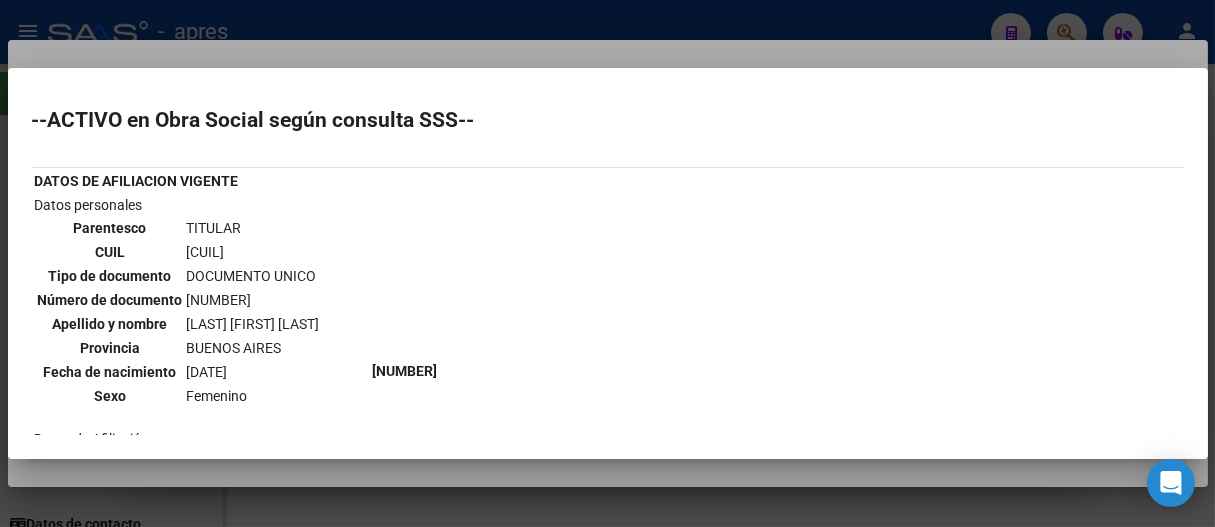 click at bounding box center [607, 263] 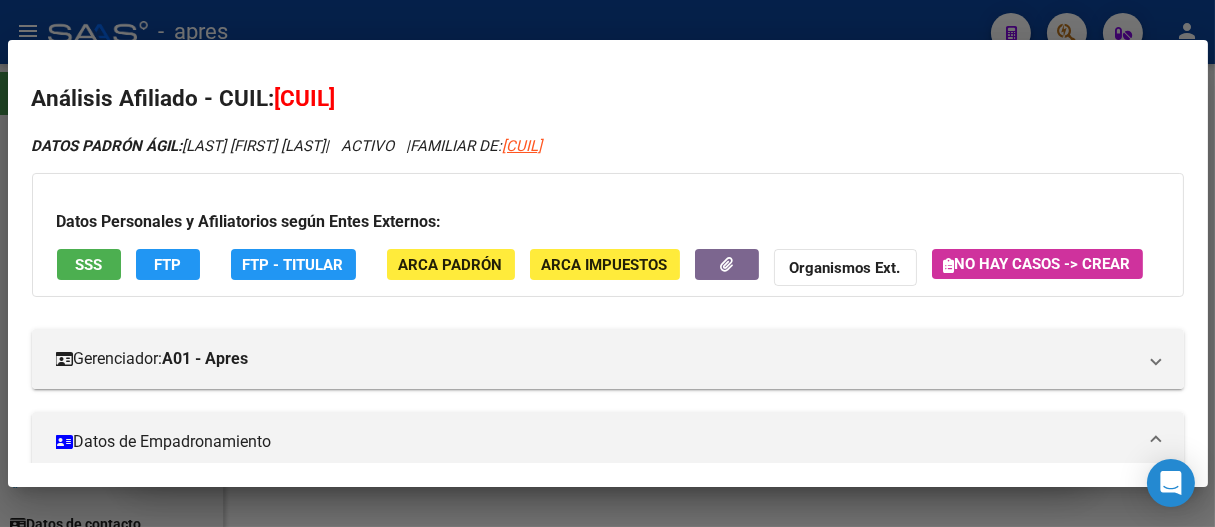 click at bounding box center [607, 263] 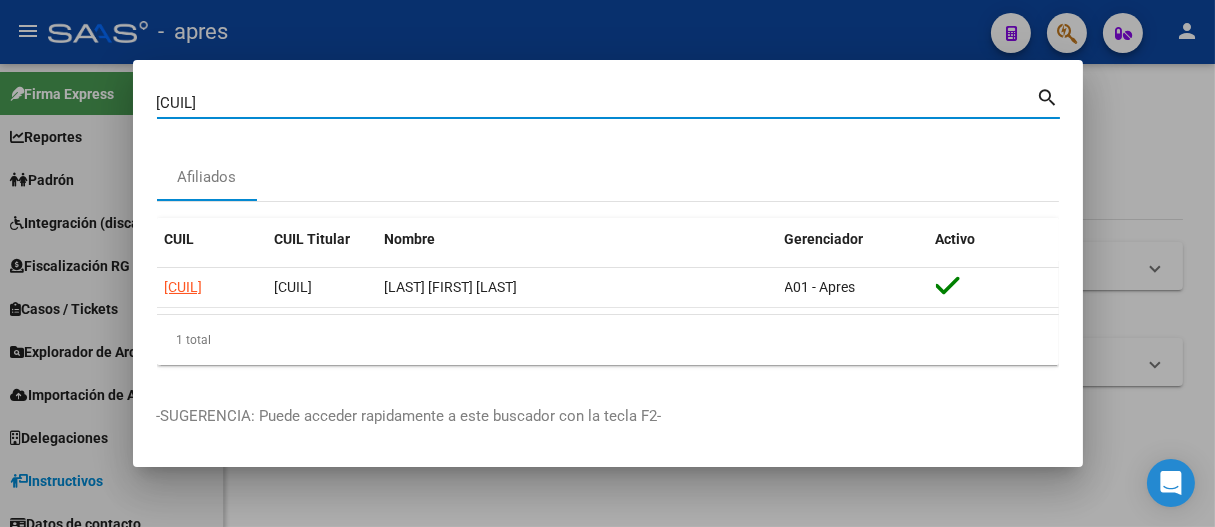 drag, startPoint x: 278, startPoint y: 100, endPoint x: 0, endPoint y: 83, distance: 278.5193 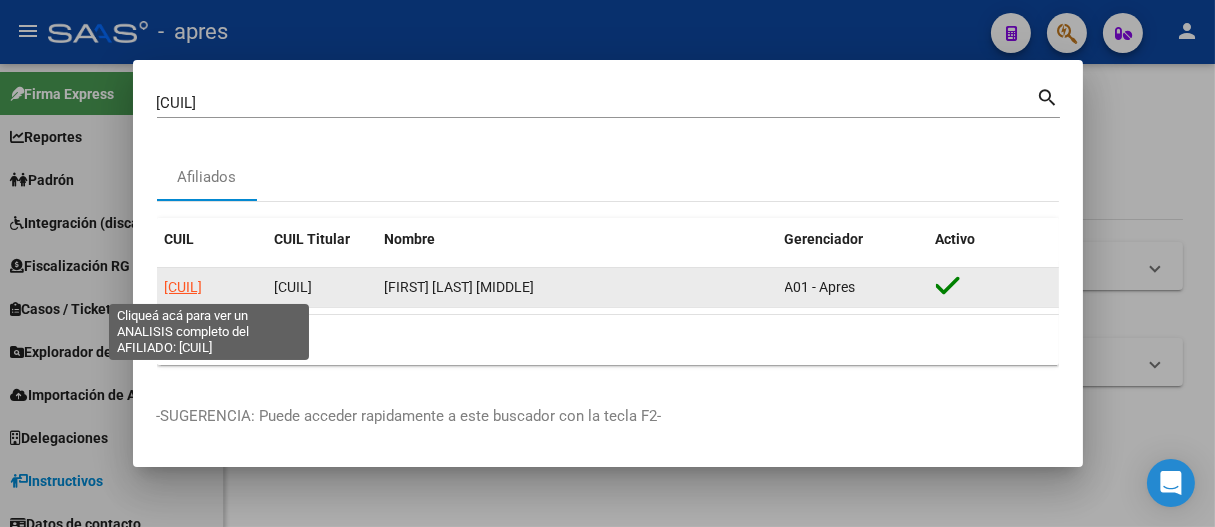 click on "[CUIL]" 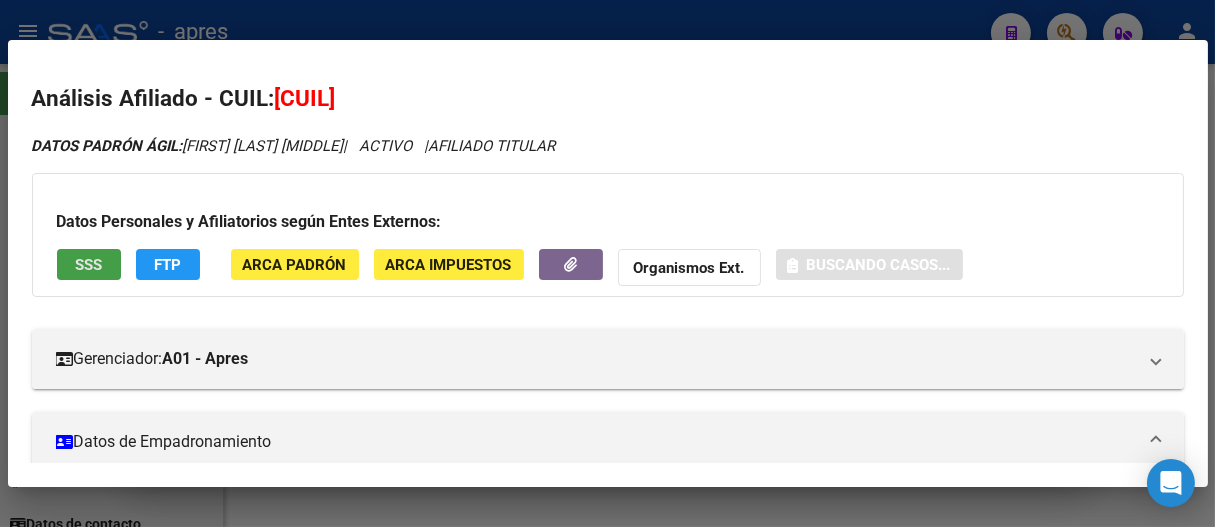 click on "SSS" at bounding box center (88, 265) 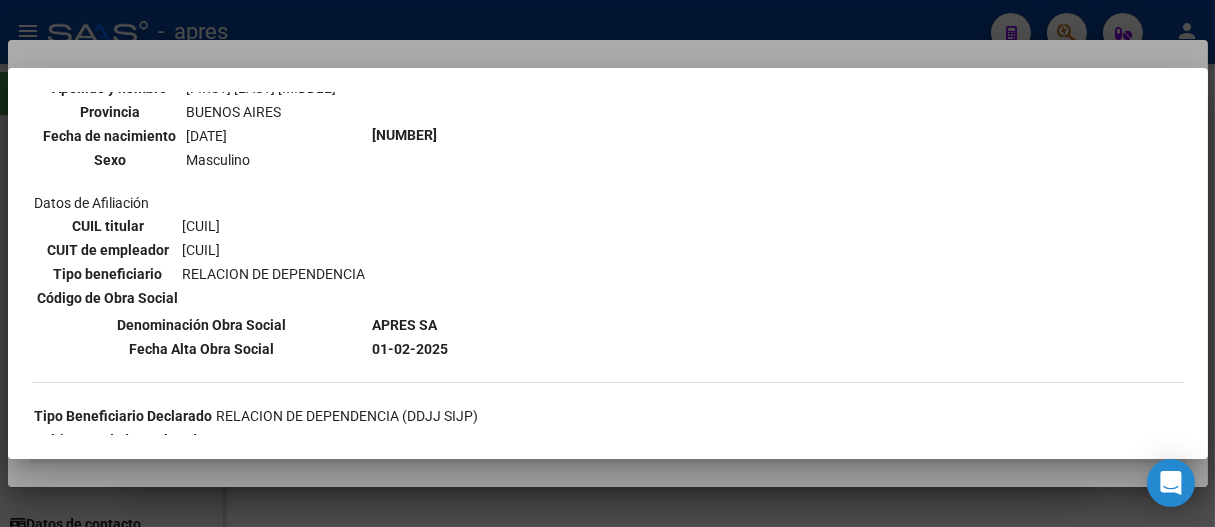 scroll, scrollTop: 0, scrollLeft: 0, axis: both 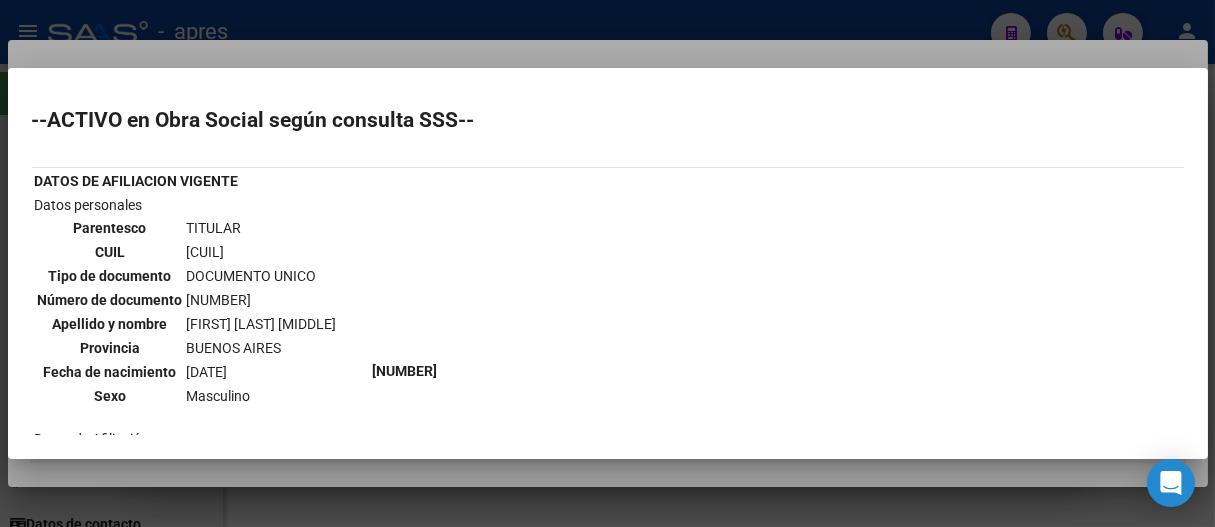 click at bounding box center (607, 263) 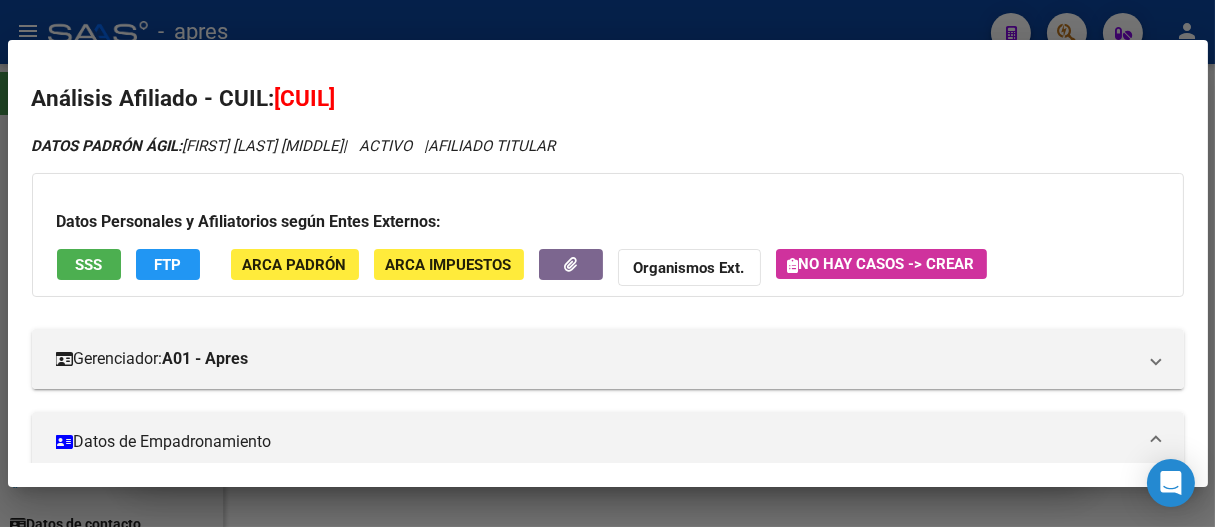 click at bounding box center (607, 263) 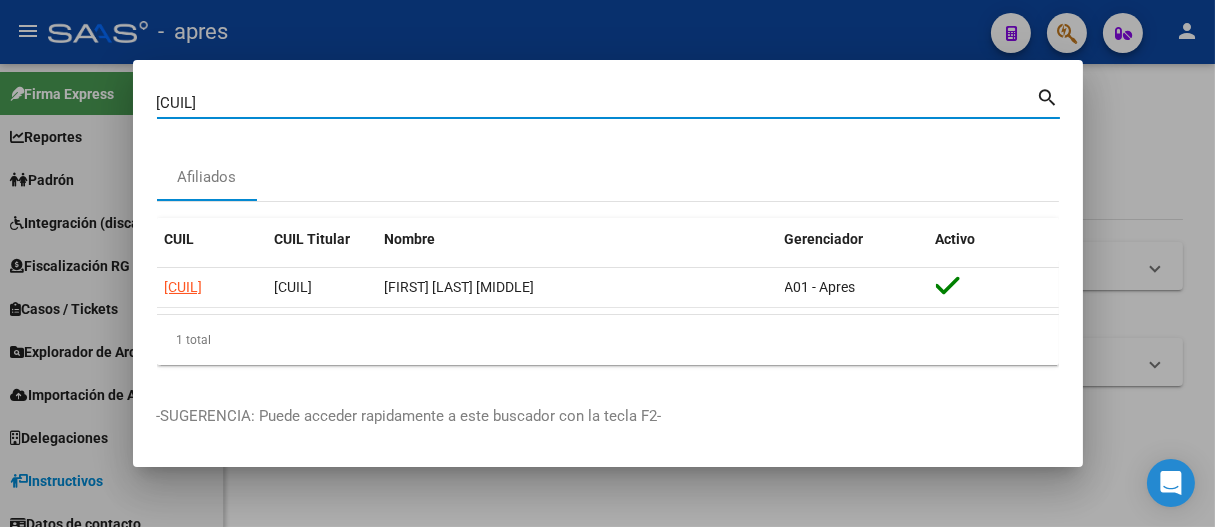 drag, startPoint x: 517, startPoint y: 112, endPoint x: 0, endPoint y: 110, distance: 517.00385 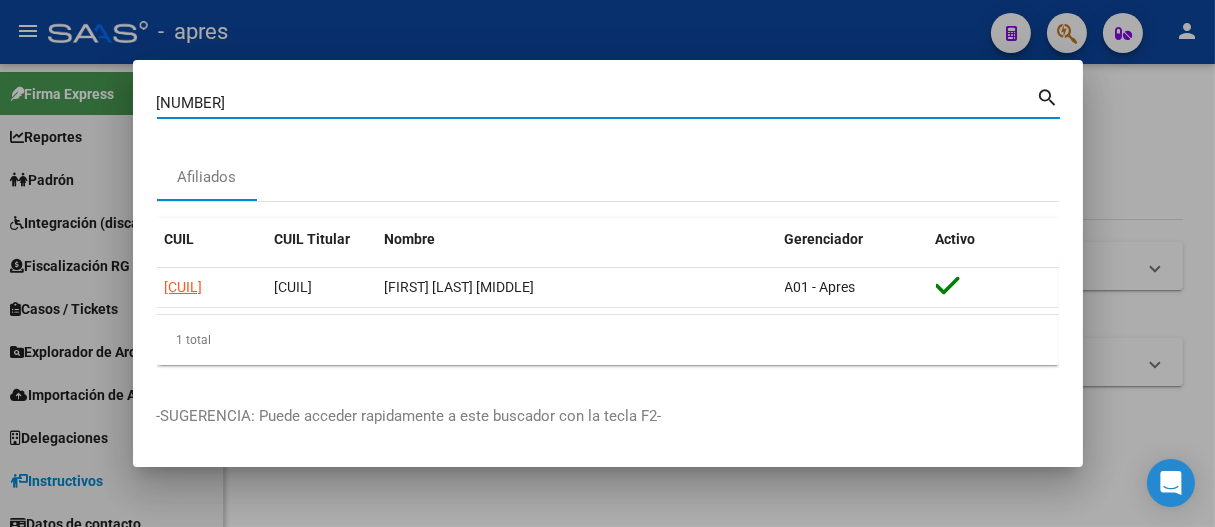 type on "[NUMBER]" 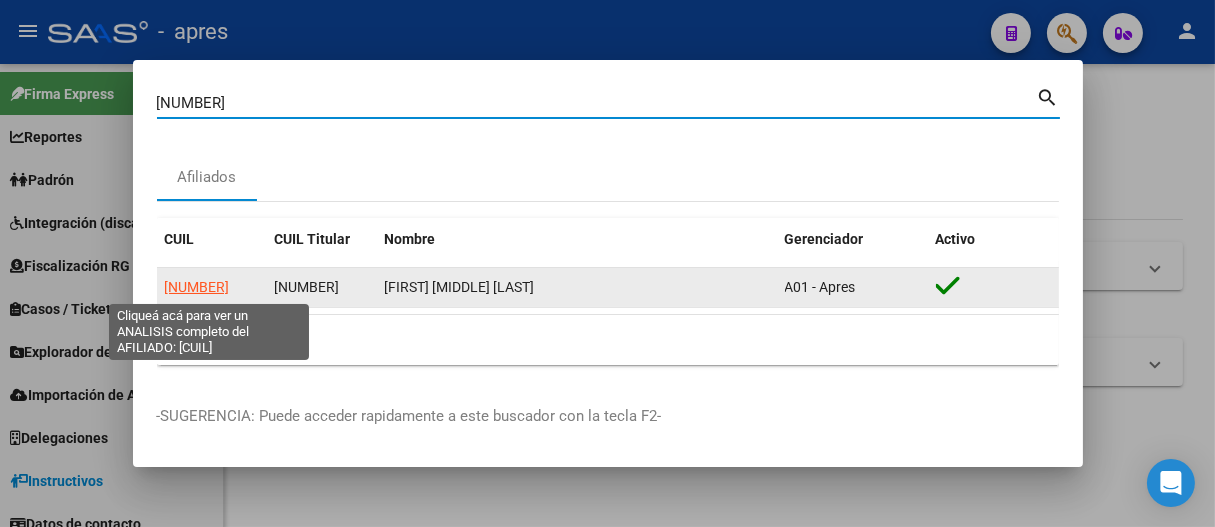 click on "[NUMBER]" 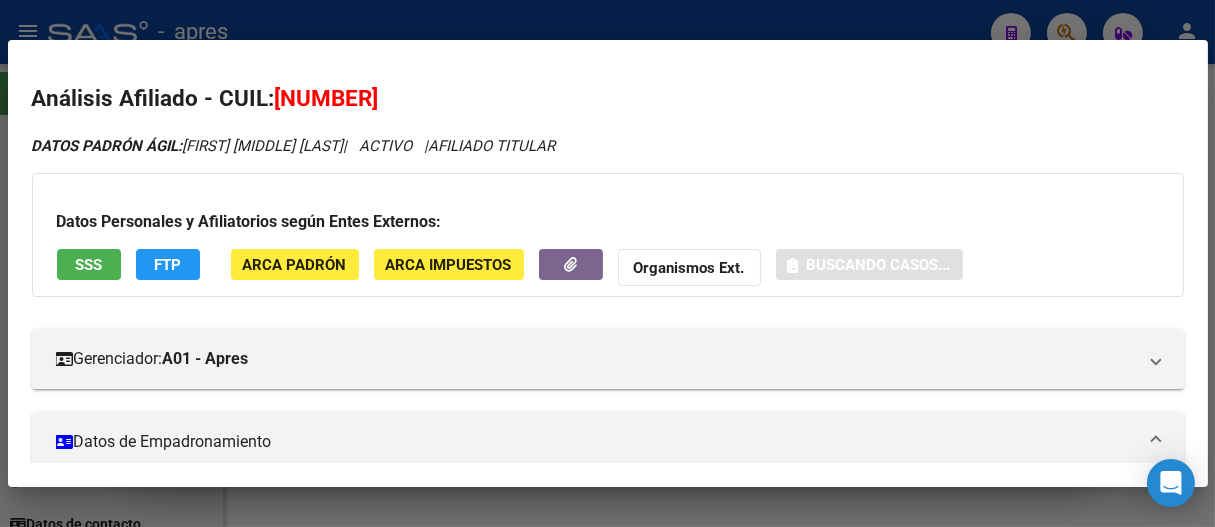click on "SSS" at bounding box center [88, 265] 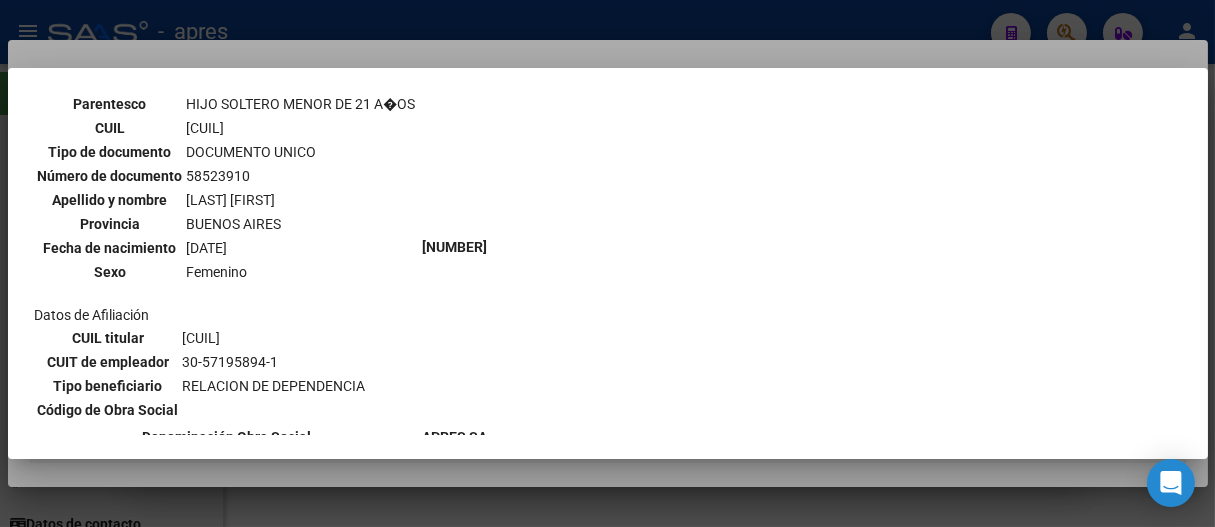 scroll, scrollTop: 1551, scrollLeft: 0, axis: vertical 